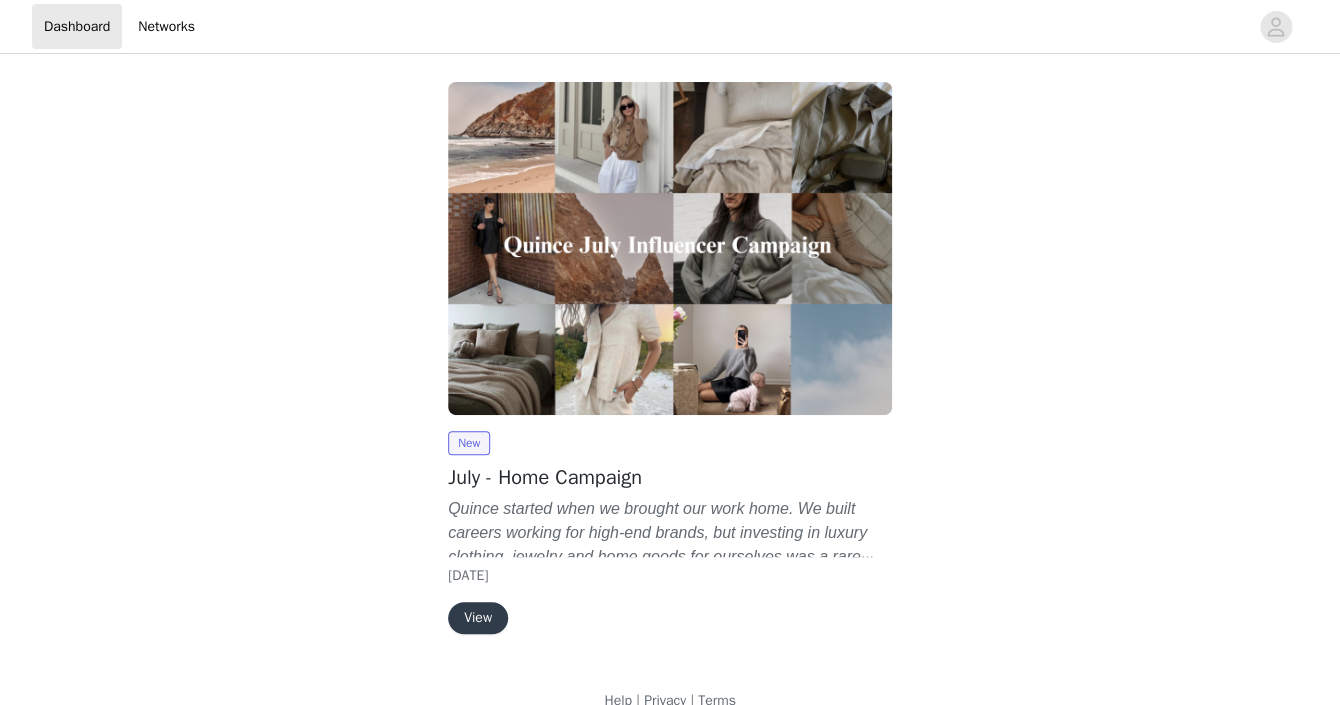 scroll, scrollTop: 30, scrollLeft: 0, axis: vertical 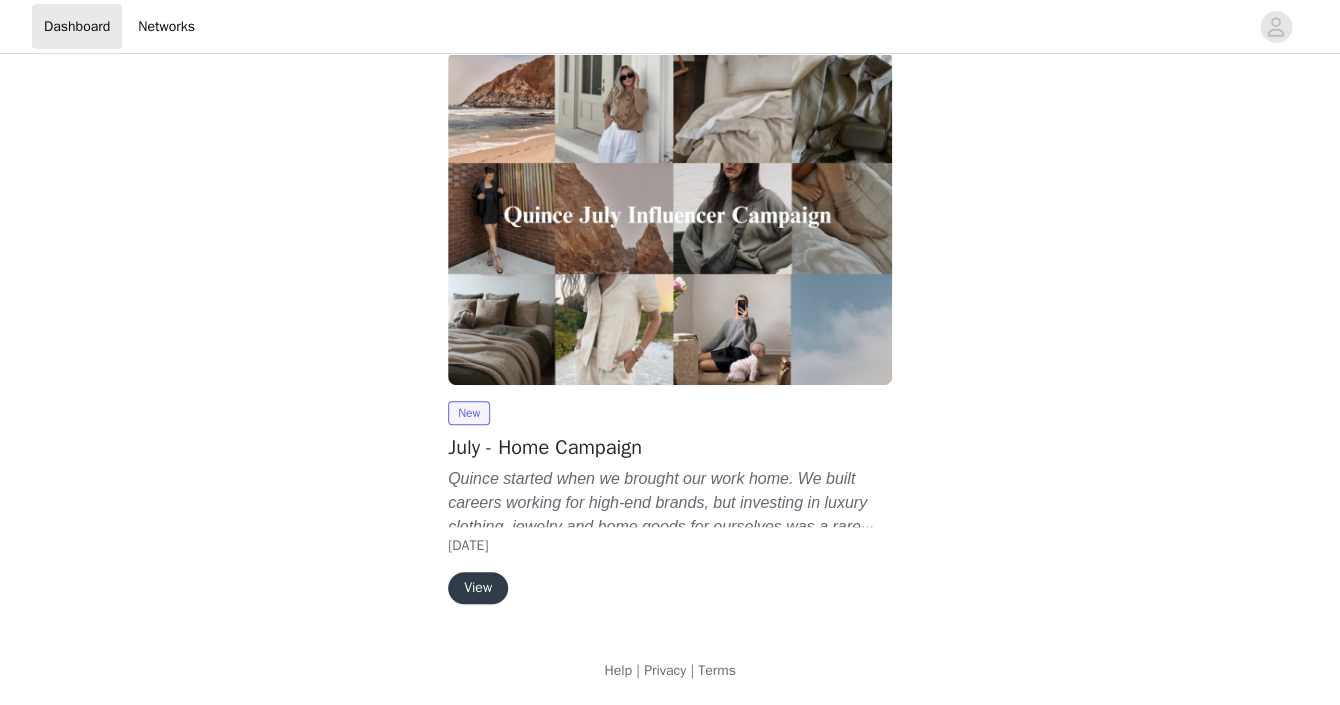click on "View" at bounding box center (478, 588) 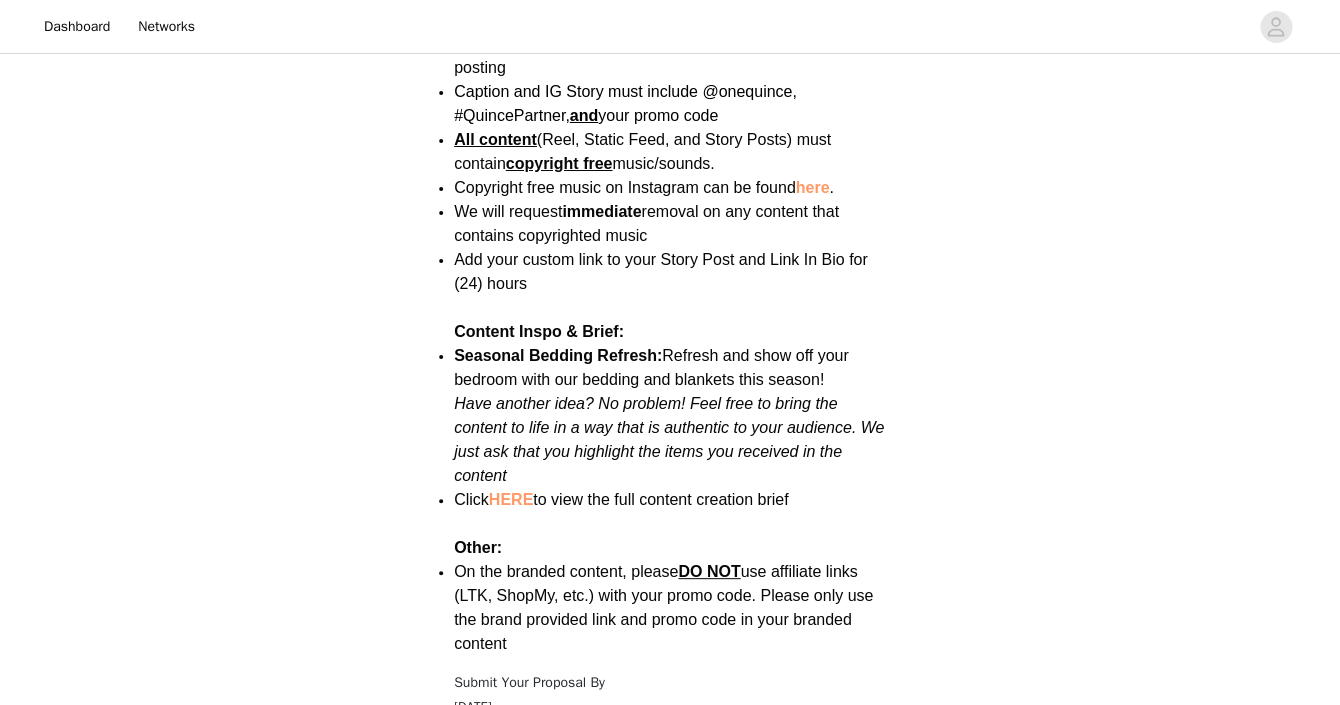 scroll, scrollTop: 2823, scrollLeft: 0, axis: vertical 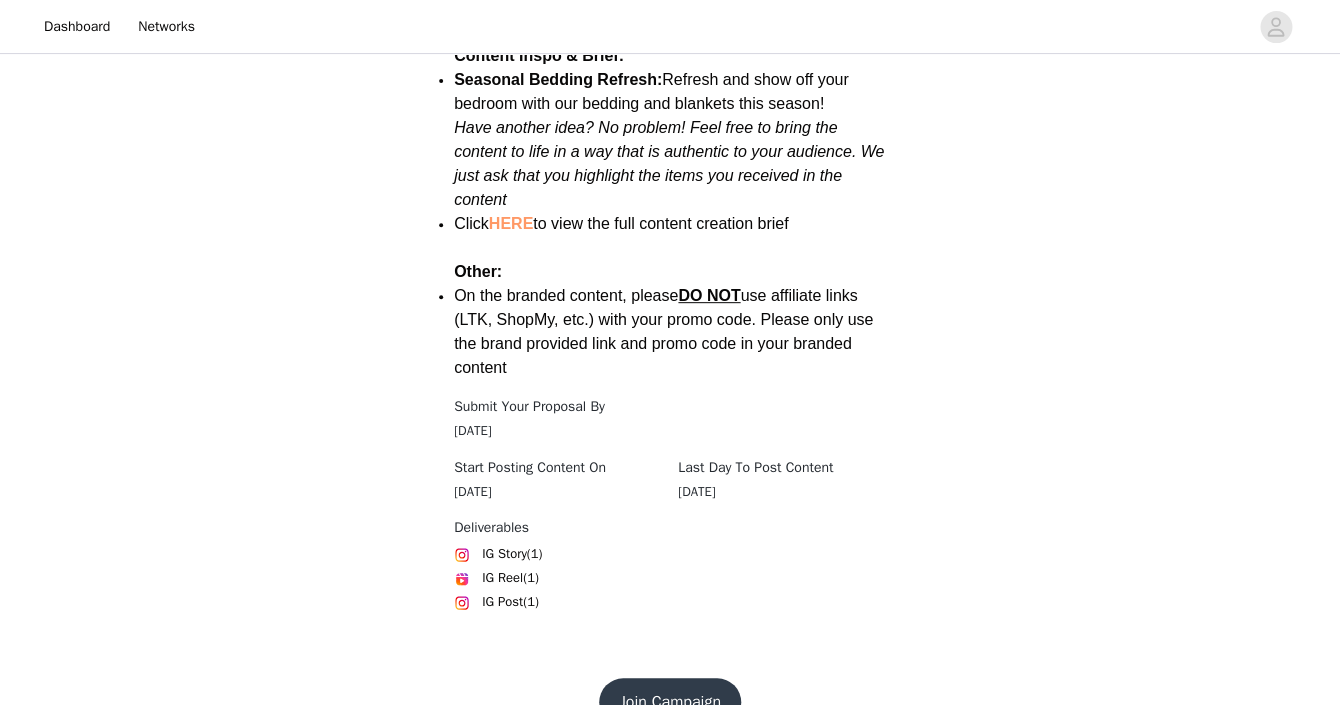 click on "Join Campaign" at bounding box center (670, 702) 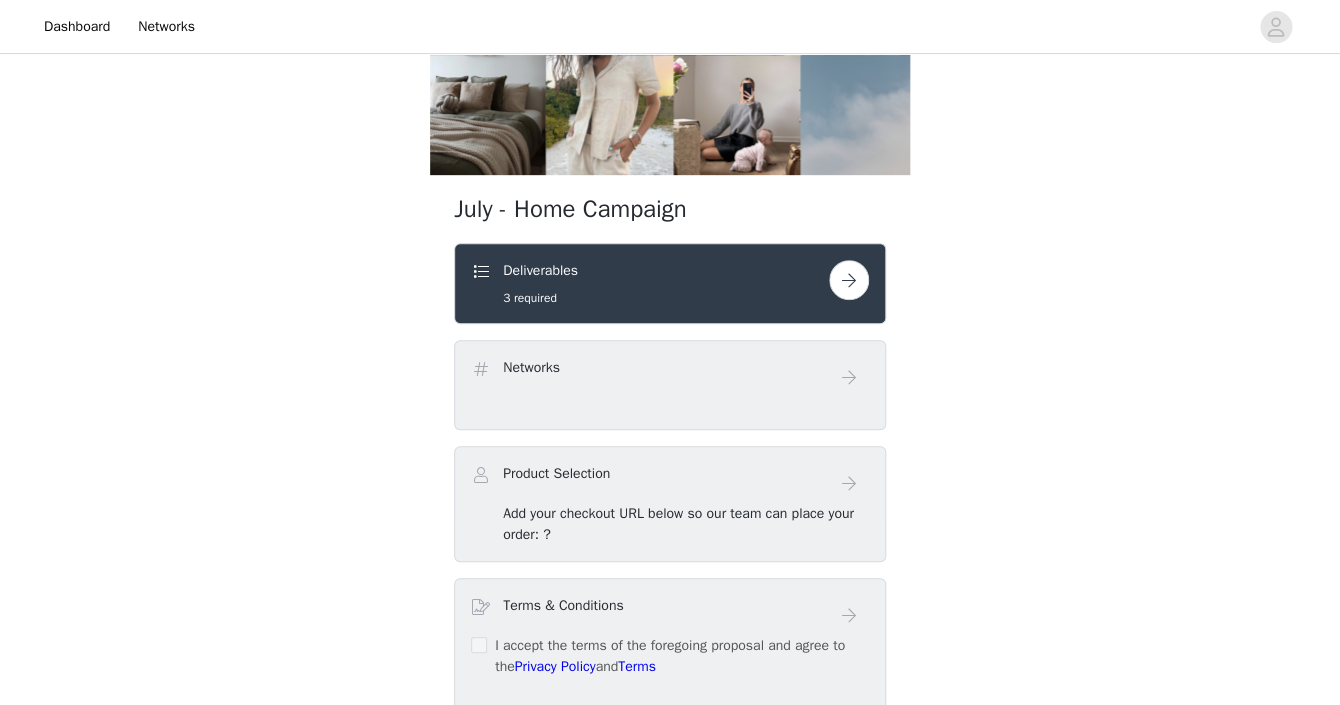 scroll, scrollTop: 273, scrollLeft: 0, axis: vertical 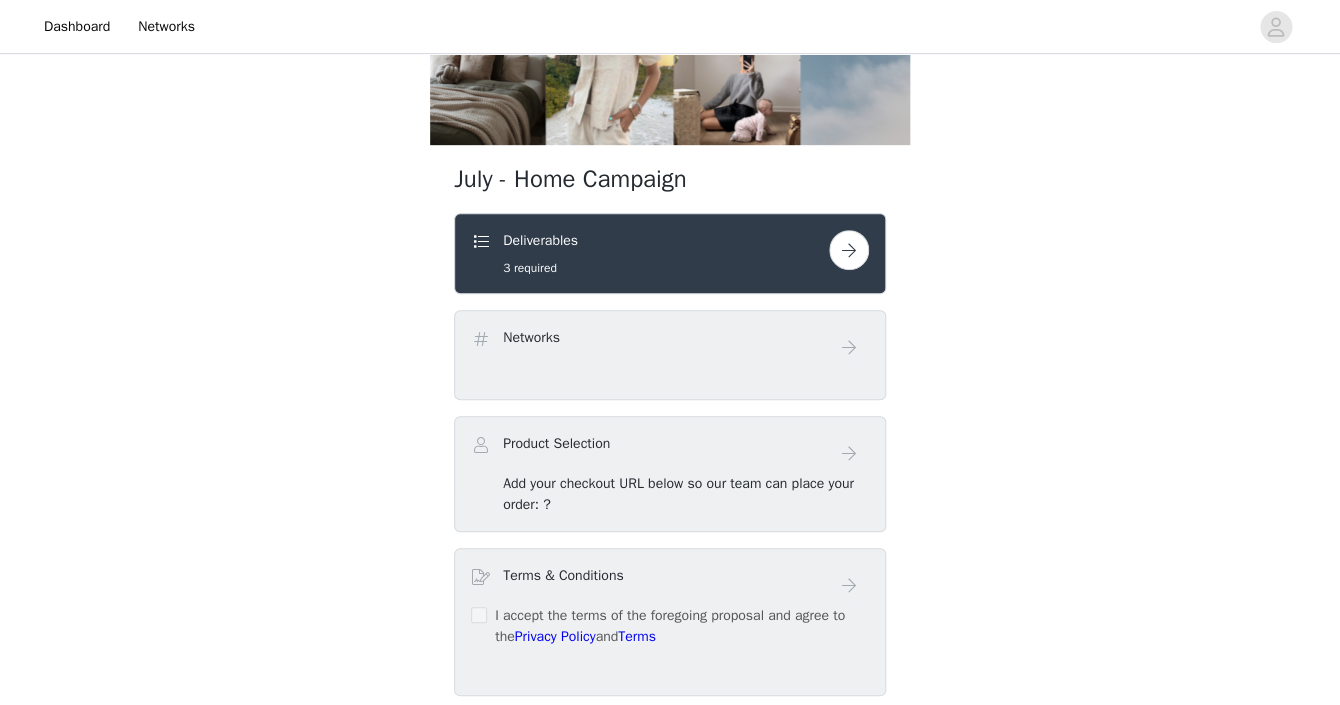 click at bounding box center (849, 250) 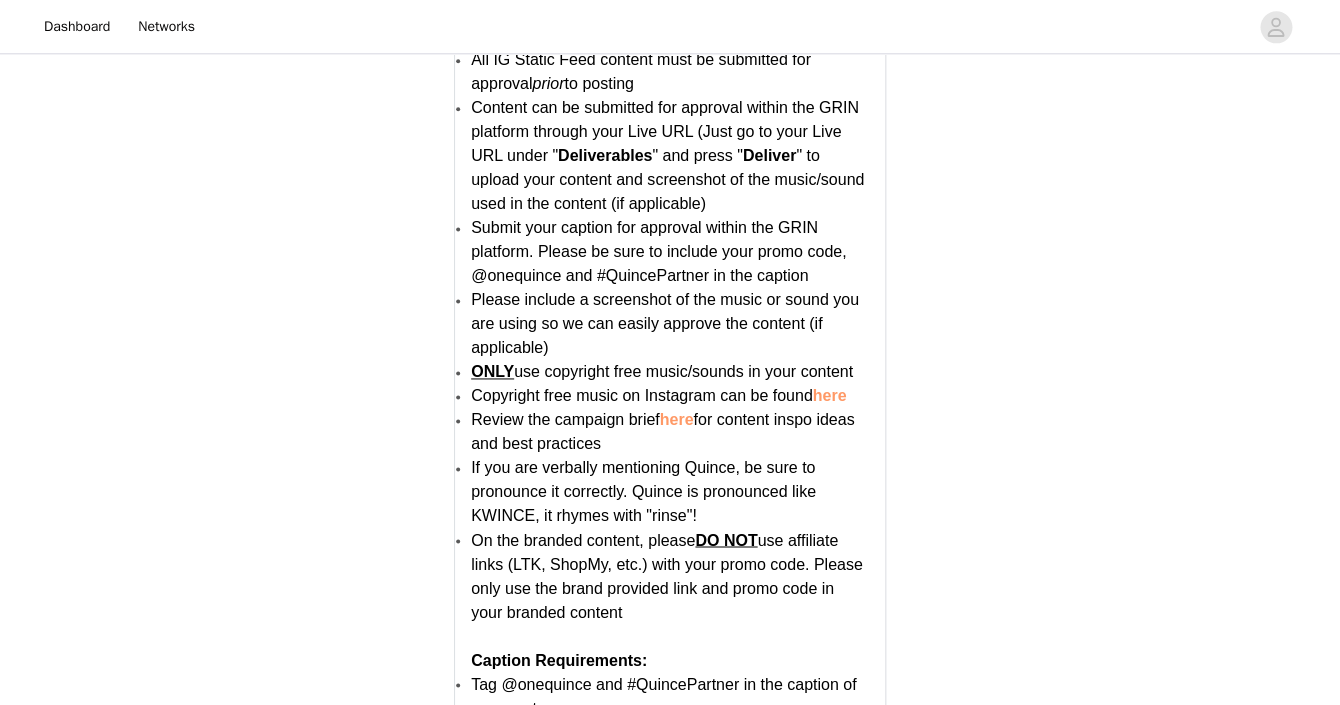 scroll, scrollTop: 4028, scrollLeft: 0, axis: vertical 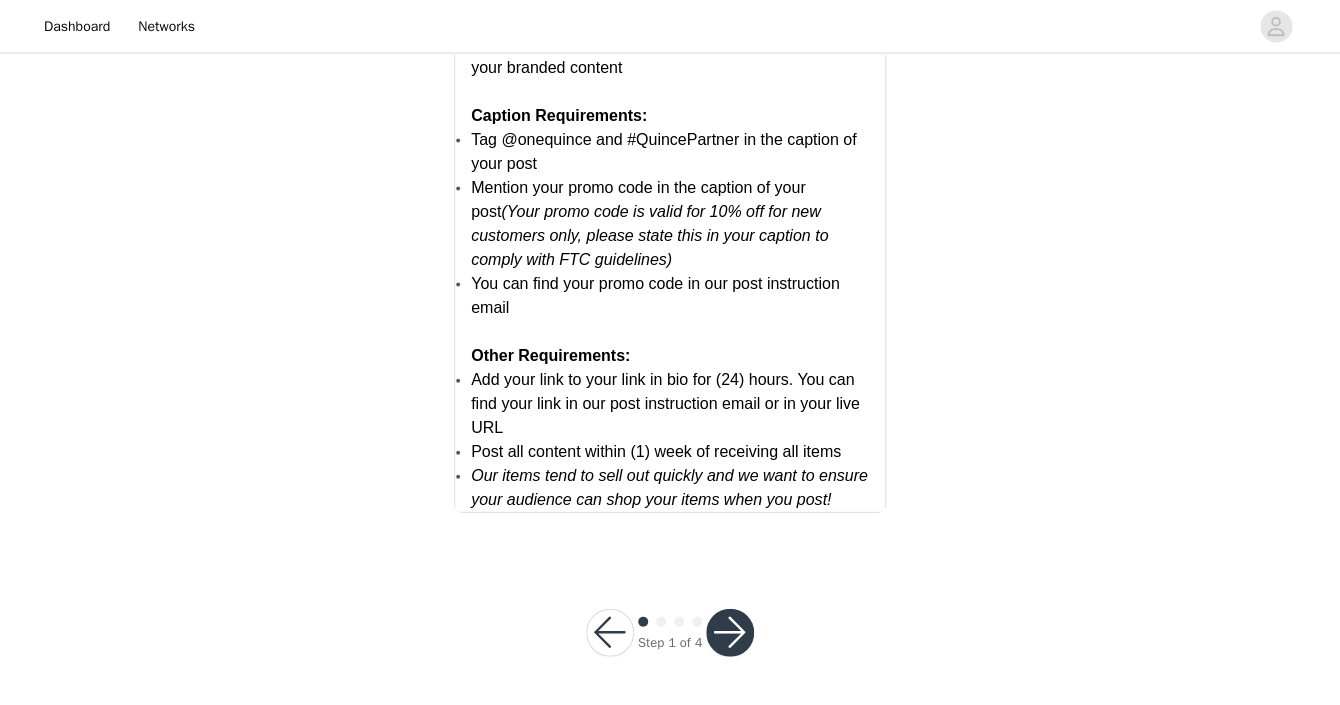 click at bounding box center (730, 633) 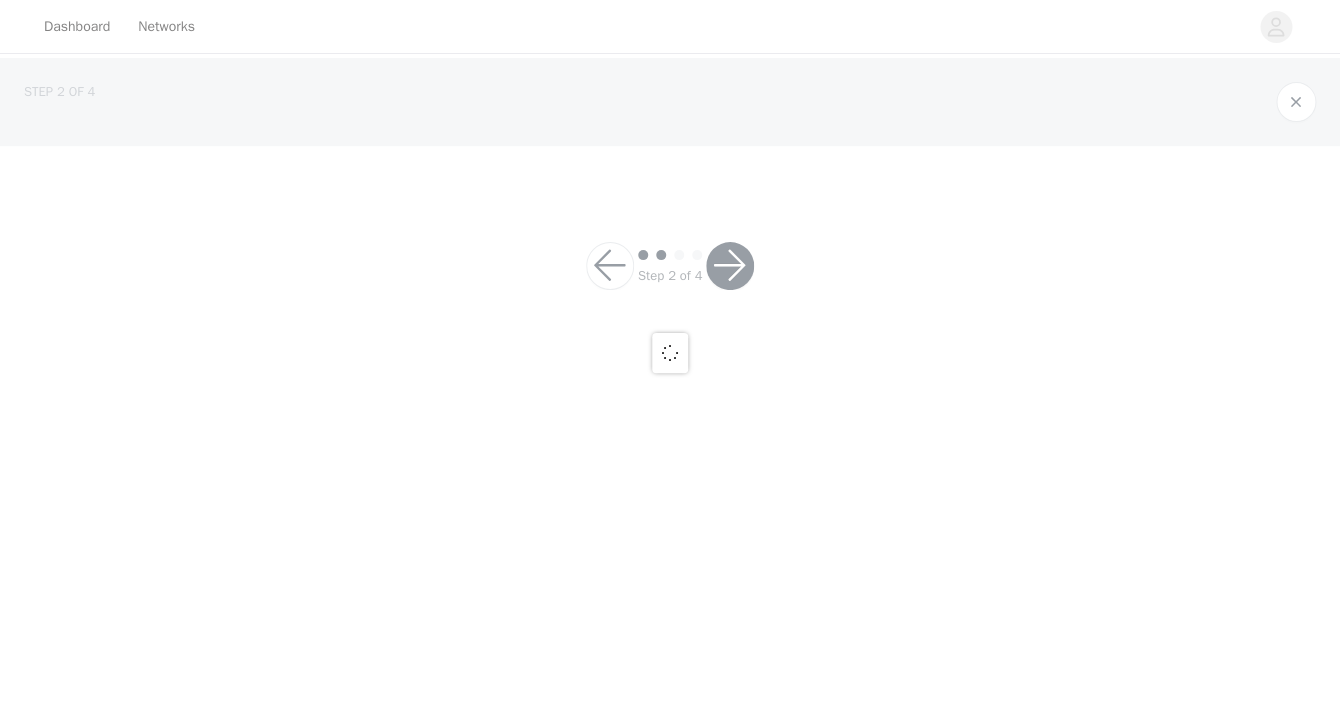 scroll, scrollTop: 0, scrollLeft: 0, axis: both 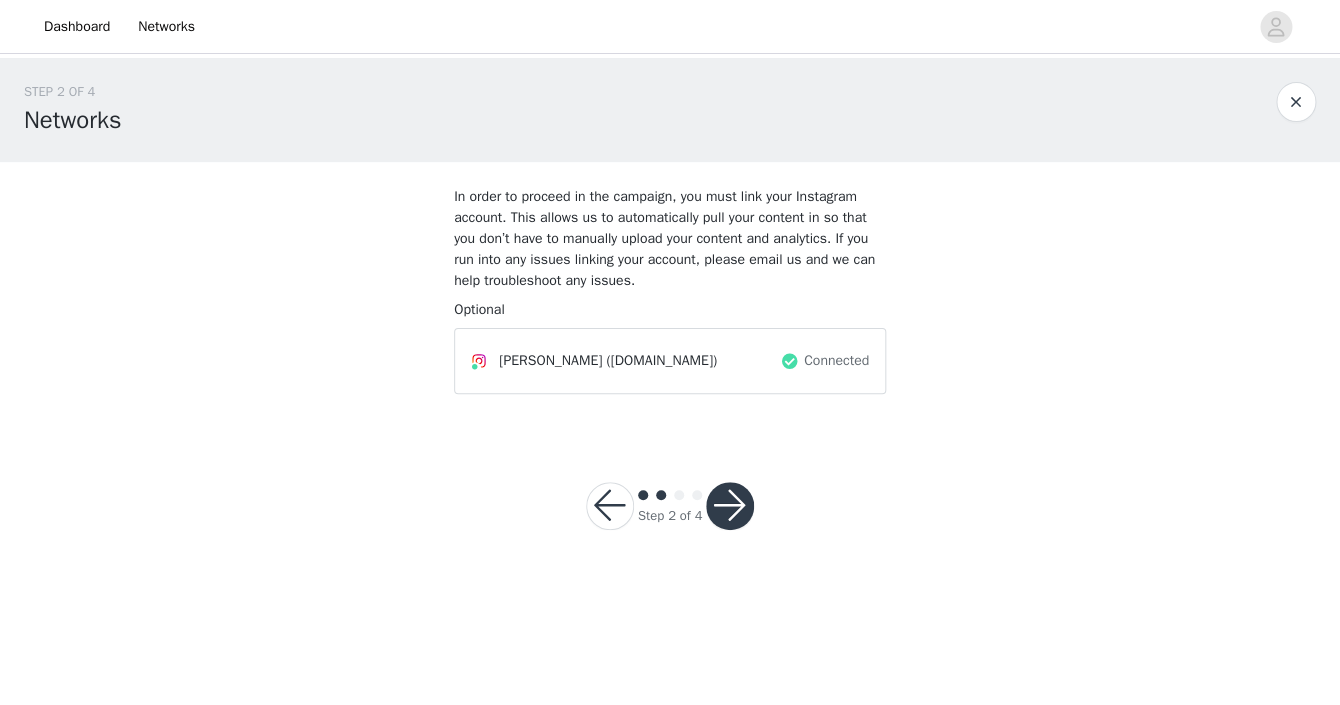 click at bounding box center (730, 506) 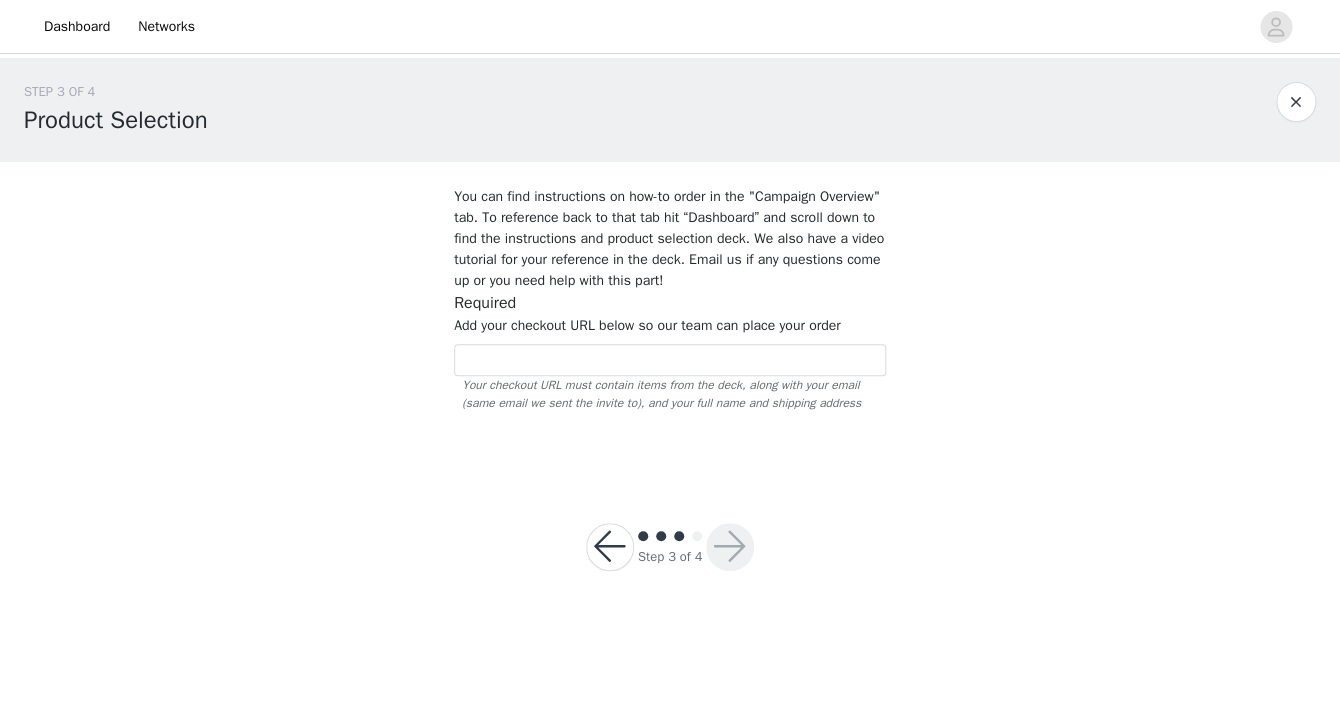 click at bounding box center [610, 547] 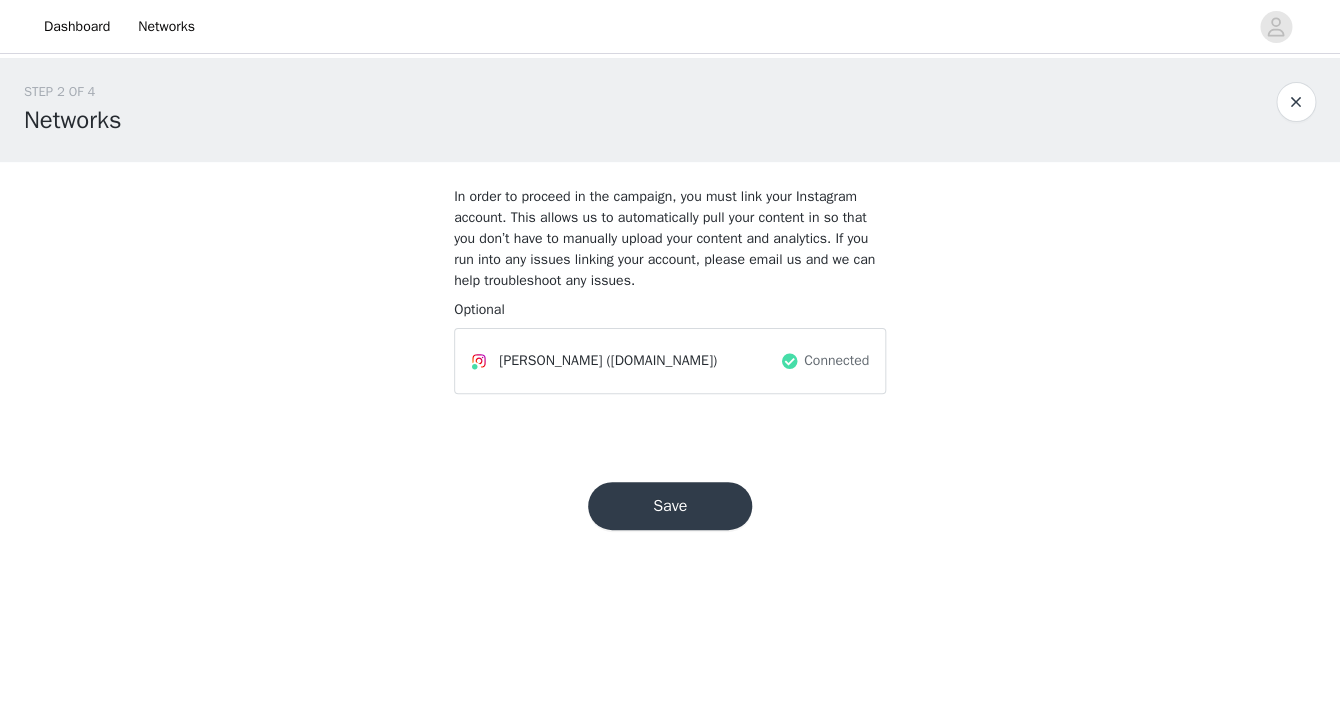 click on "Save" at bounding box center [670, 506] 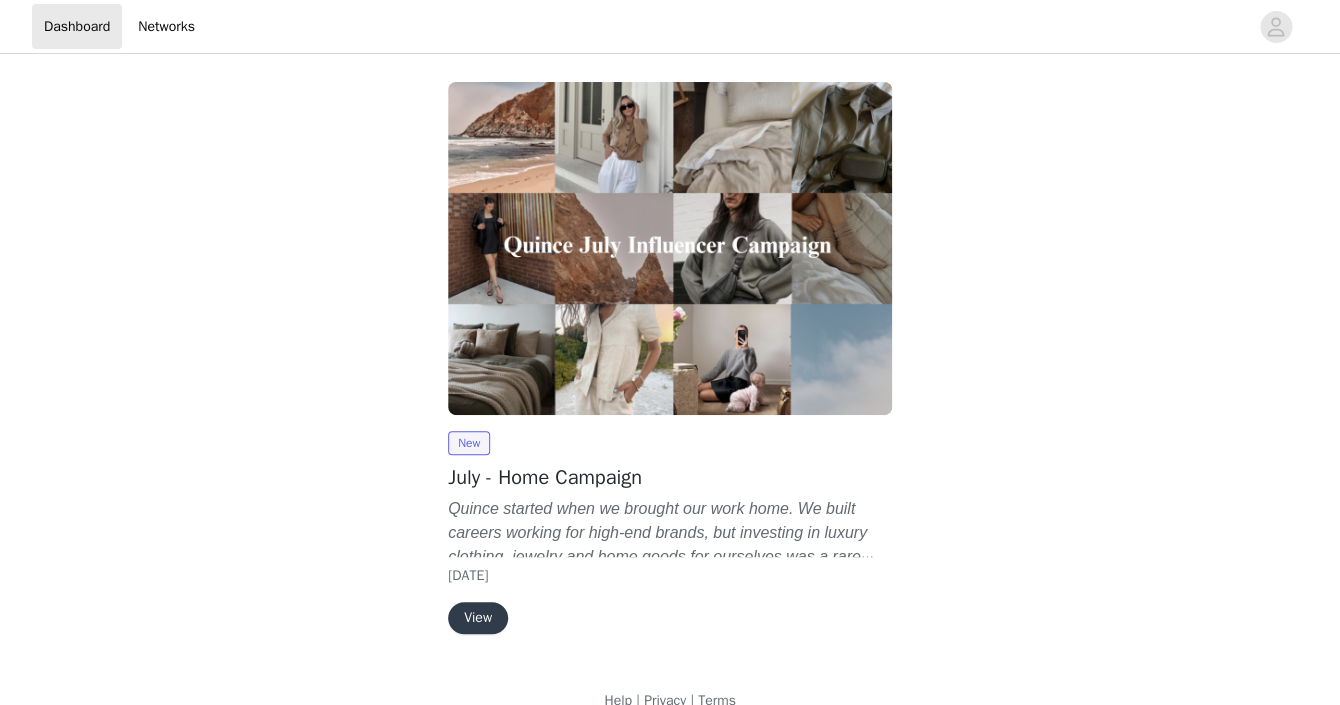 scroll, scrollTop: 30, scrollLeft: 0, axis: vertical 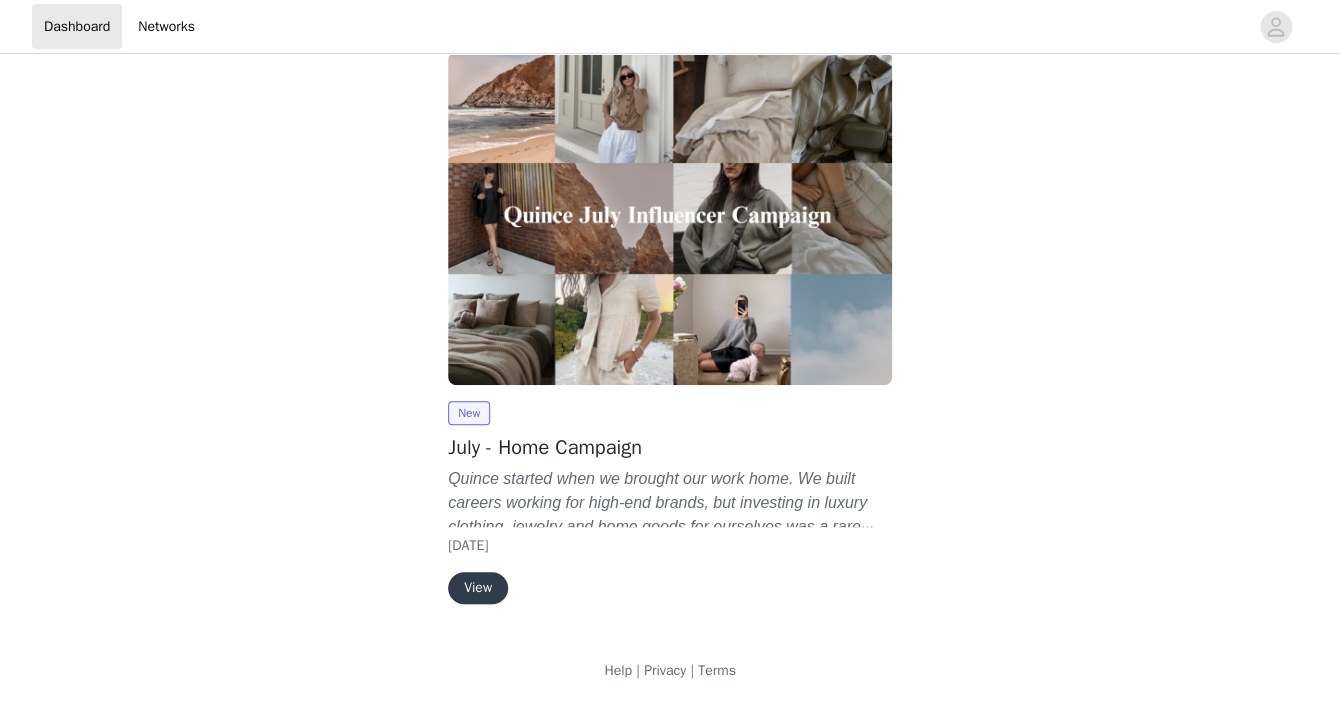 click on "View" at bounding box center (478, 588) 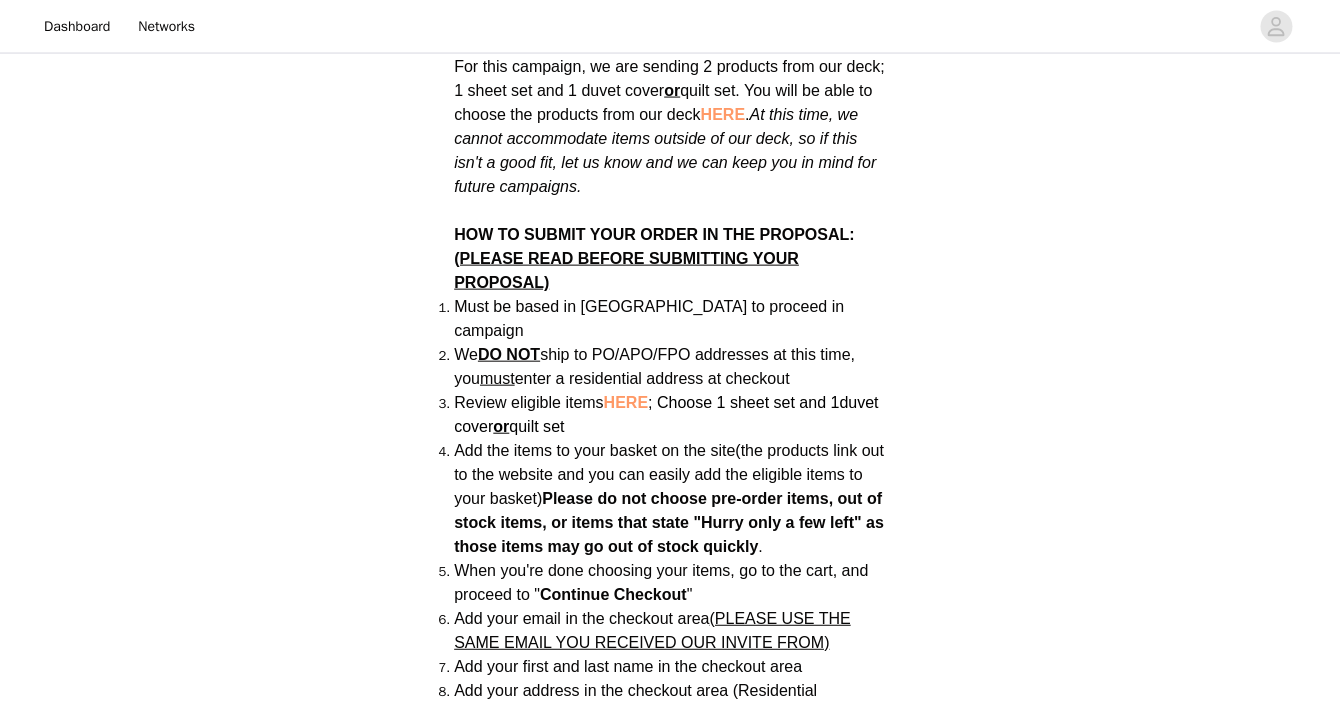 scroll, scrollTop: 1511, scrollLeft: 0, axis: vertical 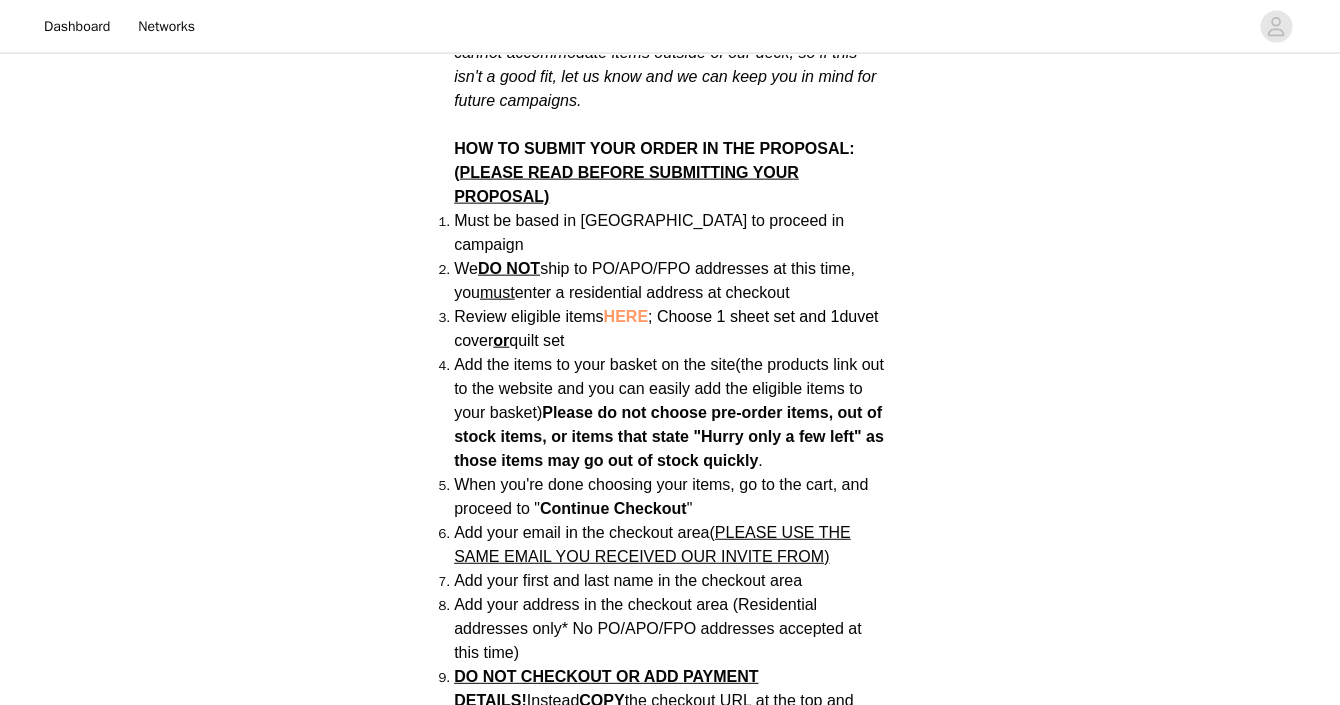 click on "HERE" at bounding box center [625, 316] 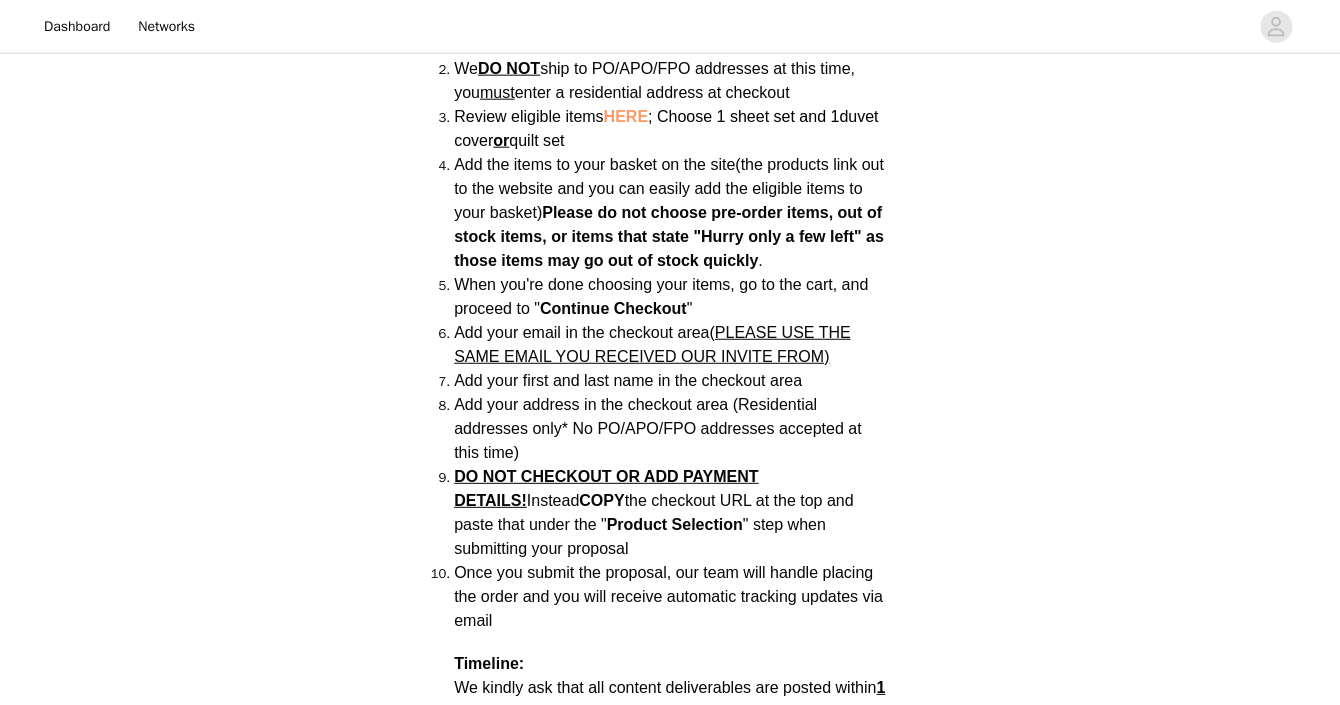 scroll, scrollTop: 1713, scrollLeft: 0, axis: vertical 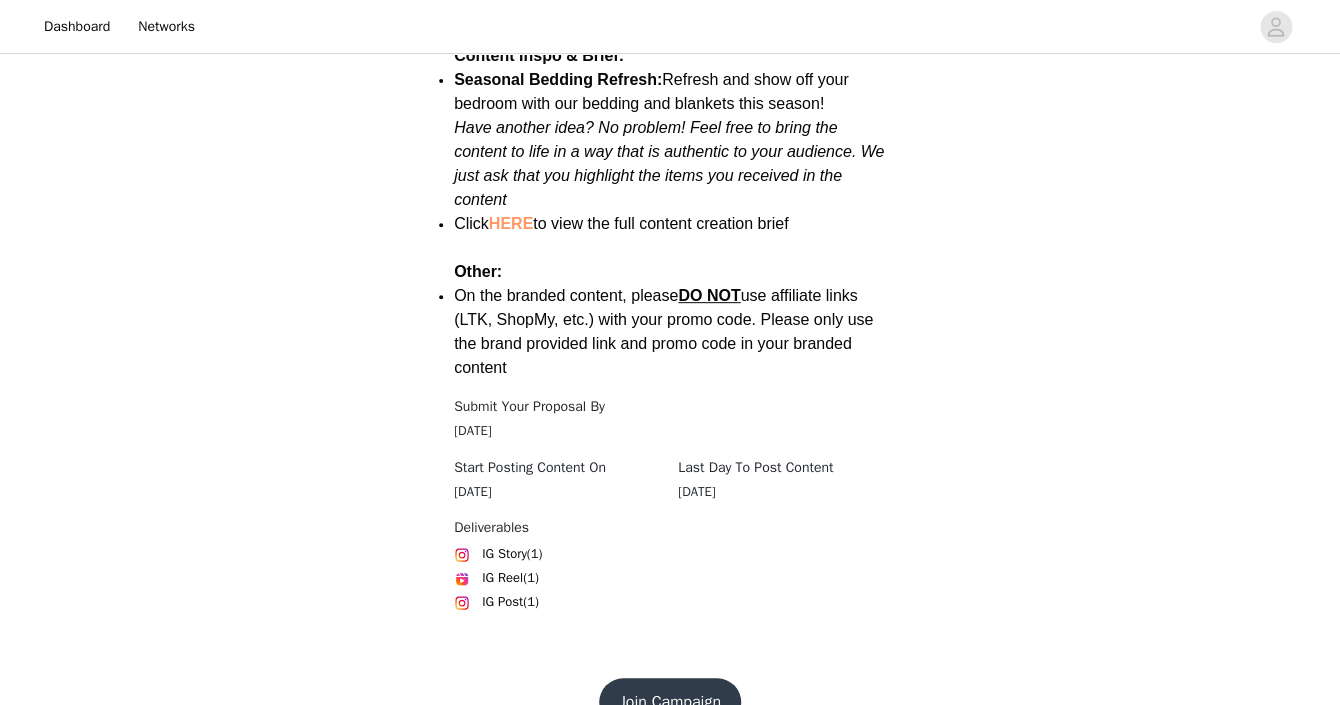 click on "Join Campaign" at bounding box center [670, 702] 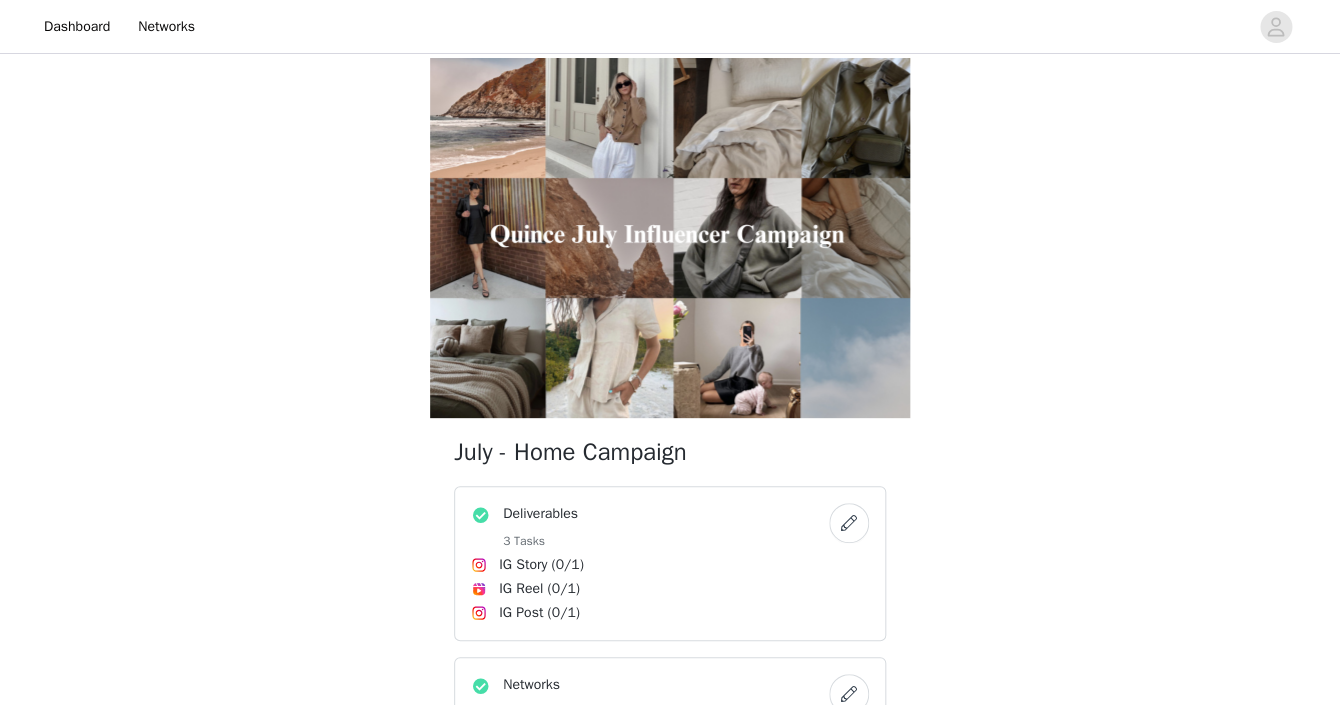 scroll, scrollTop: 481, scrollLeft: 0, axis: vertical 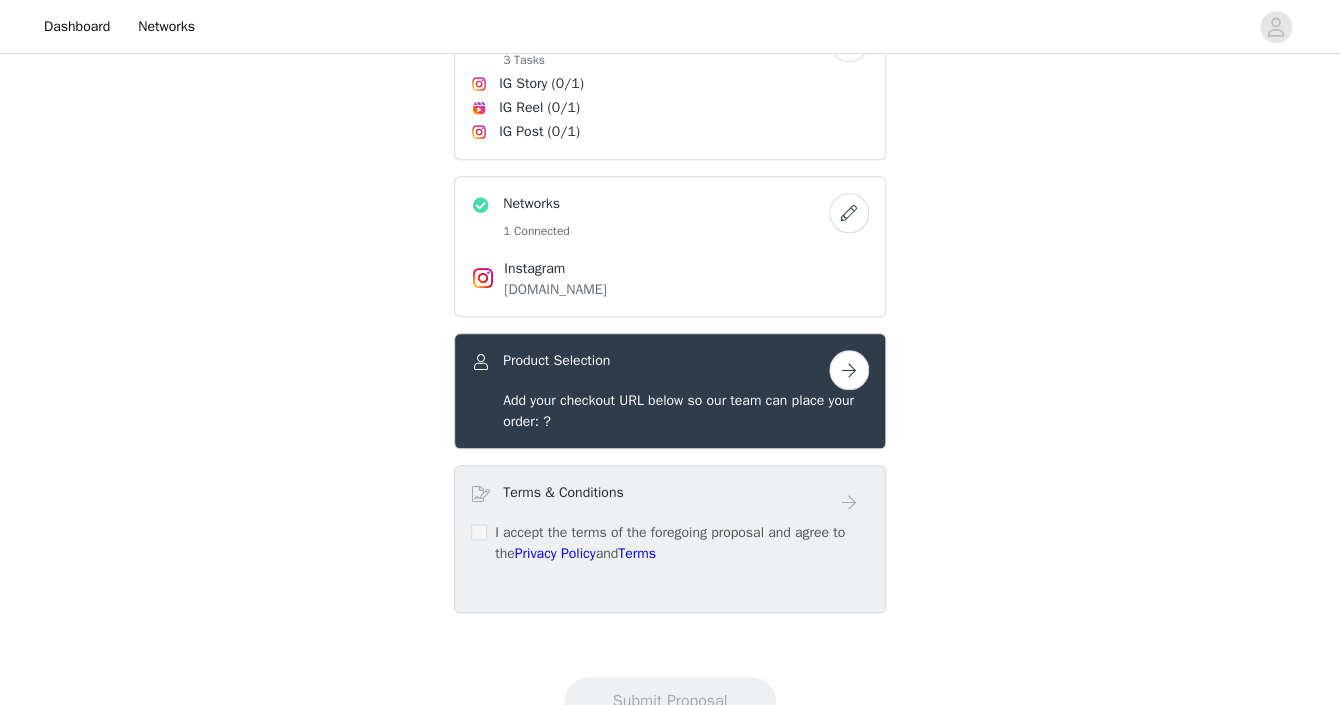 click at bounding box center (849, 370) 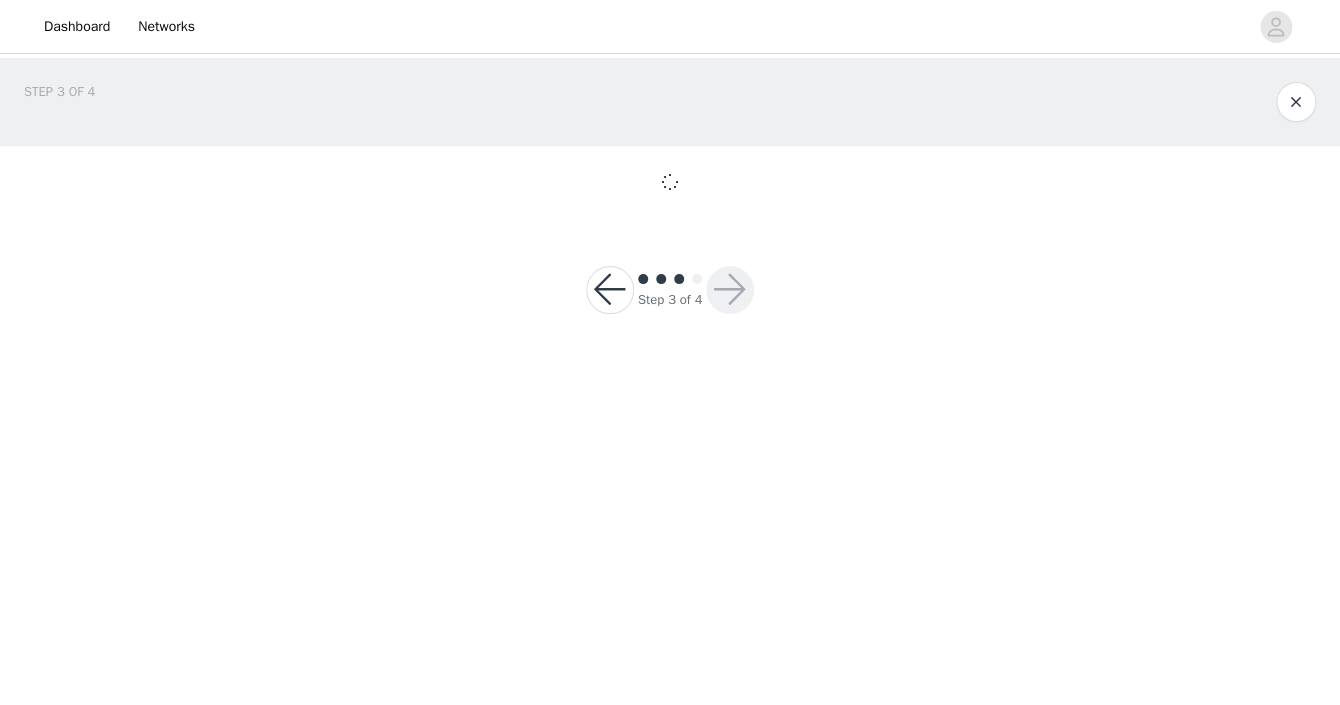 scroll, scrollTop: 0, scrollLeft: 0, axis: both 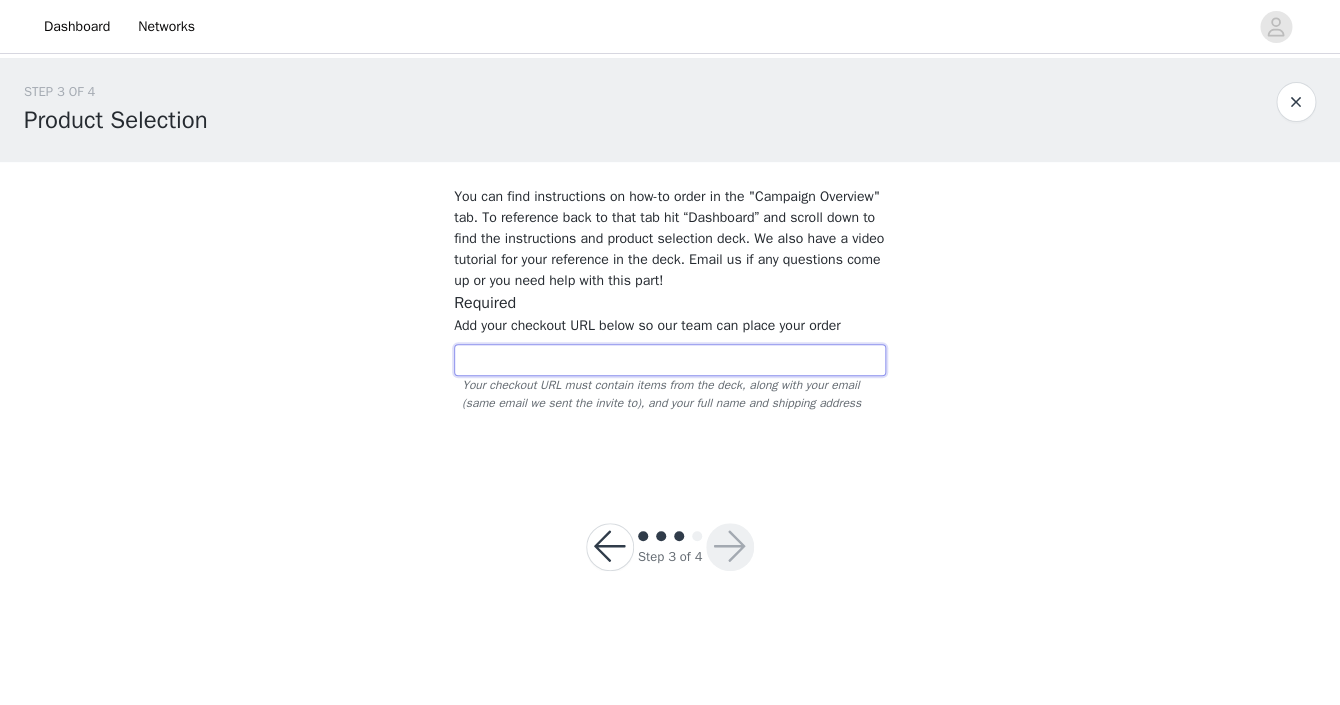click at bounding box center (670, 360) 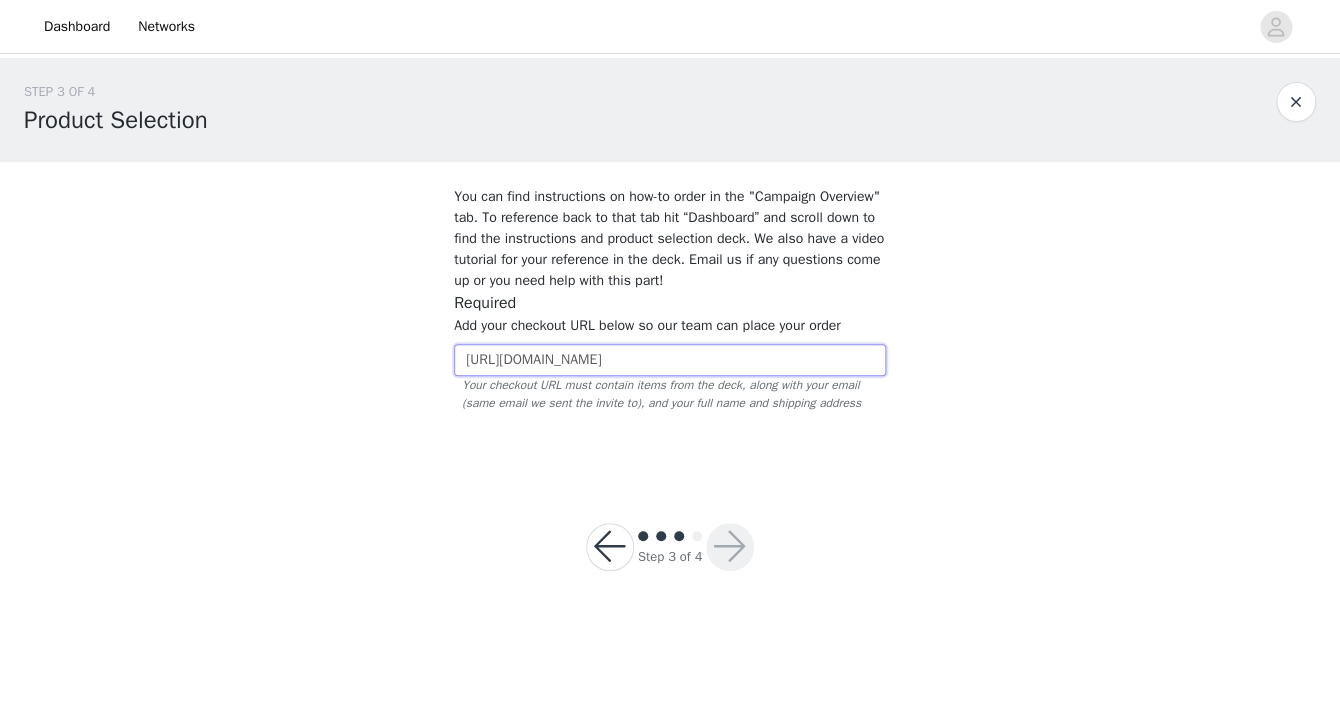 scroll, scrollTop: 0, scrollLeft: 625, axis: horizontal 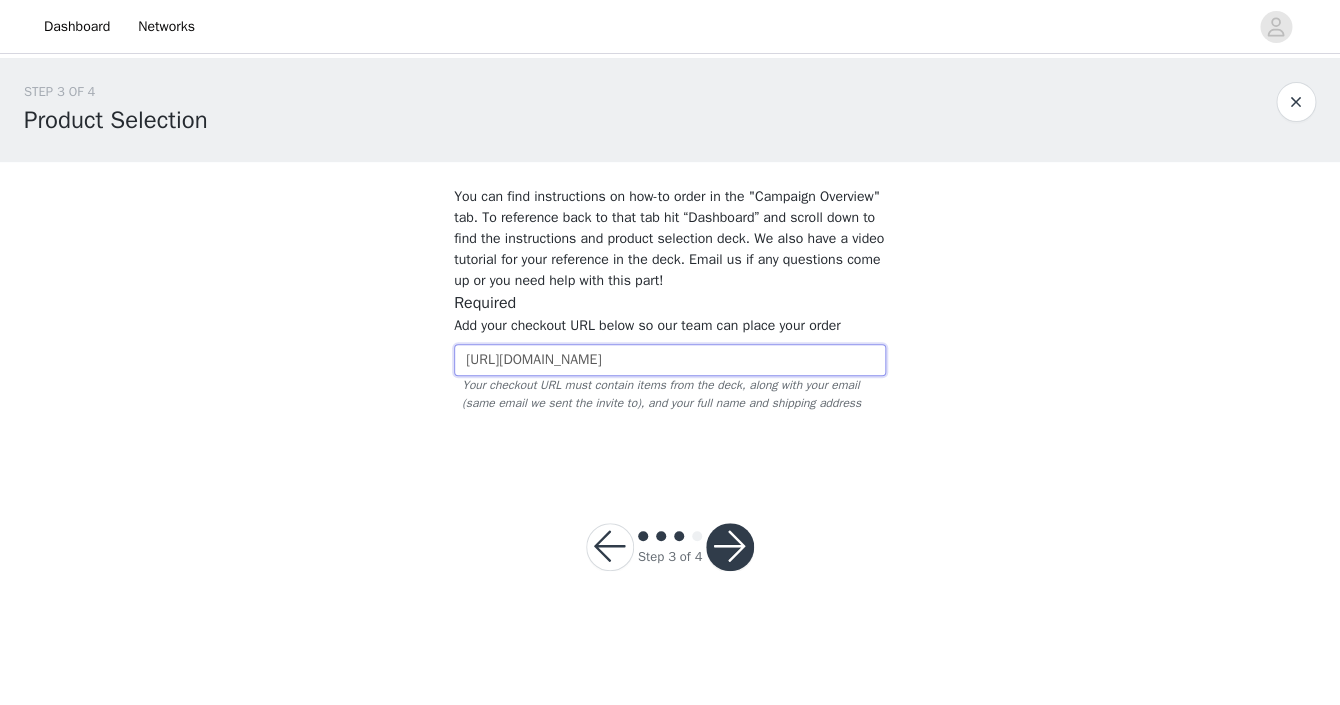type on "https://www.quince.com/checkout?checkoutId=b3cf0b88-a753-42c1-a571-e8e0f7a28913&checkoutAuthCode=7e338717-a949-43db-a9ba-a845ab1223d9" 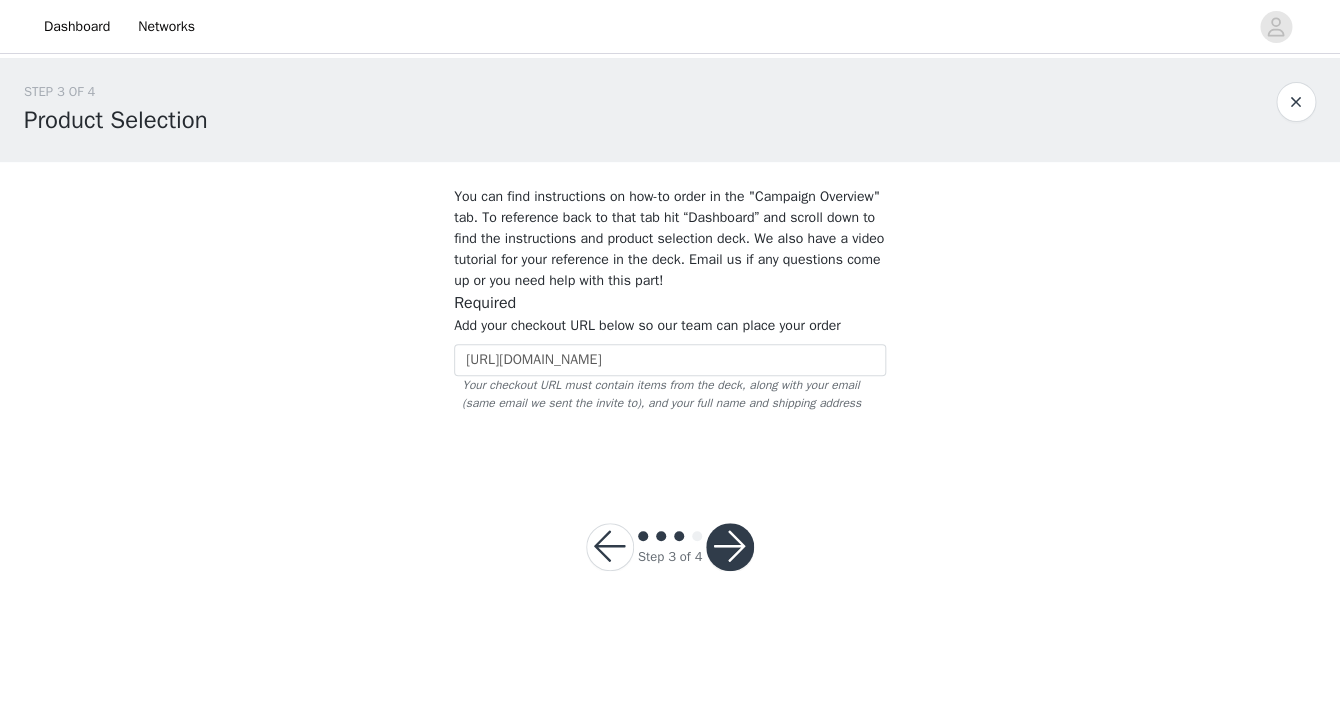 click at bounding box center [730, 547] 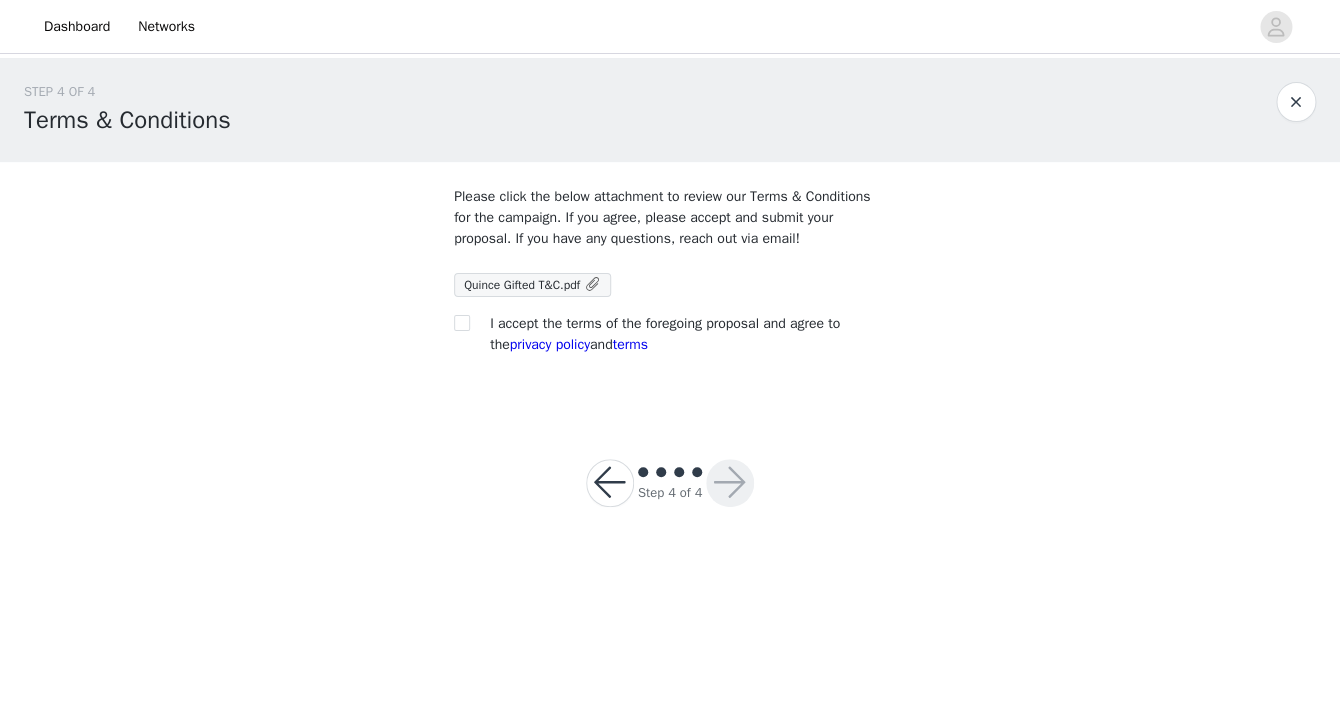 click on "I accept the terms of the foregoing proposal and agree to the
privacy policy
and
terms" at bounding box center [670, 334] 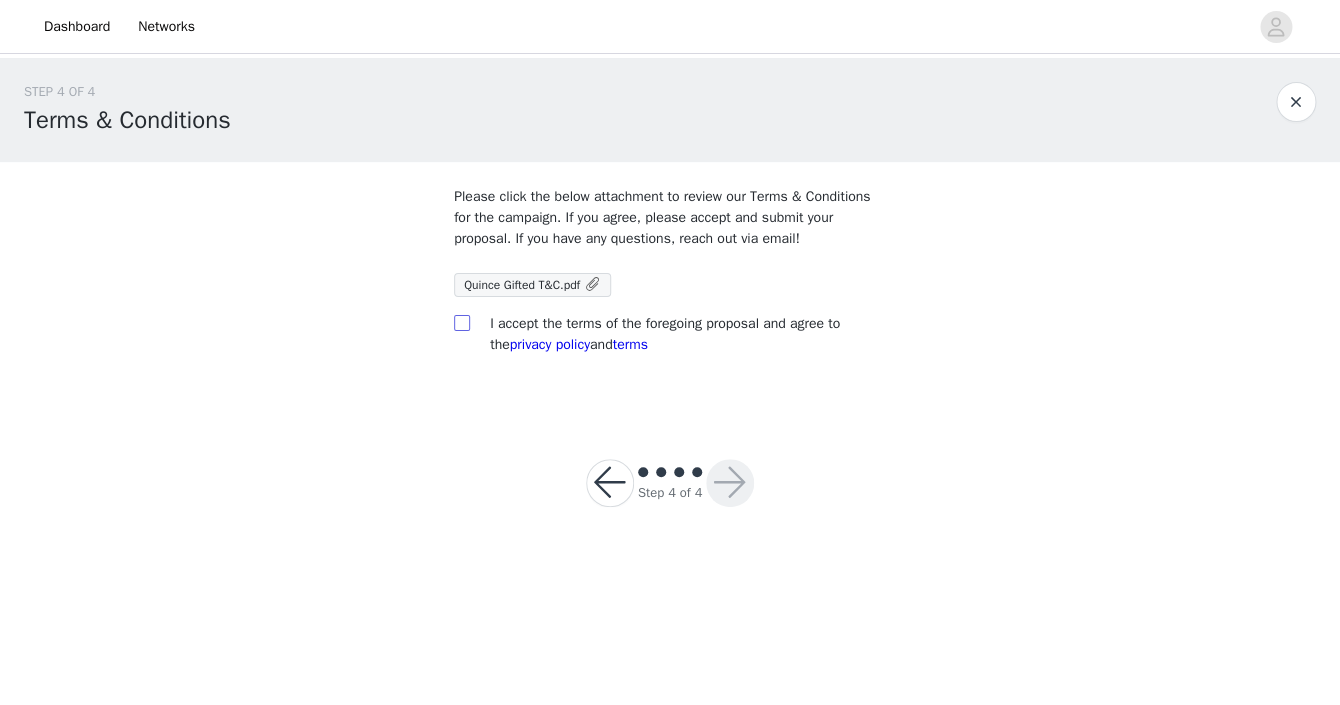 click at bounding box center (462, 323) 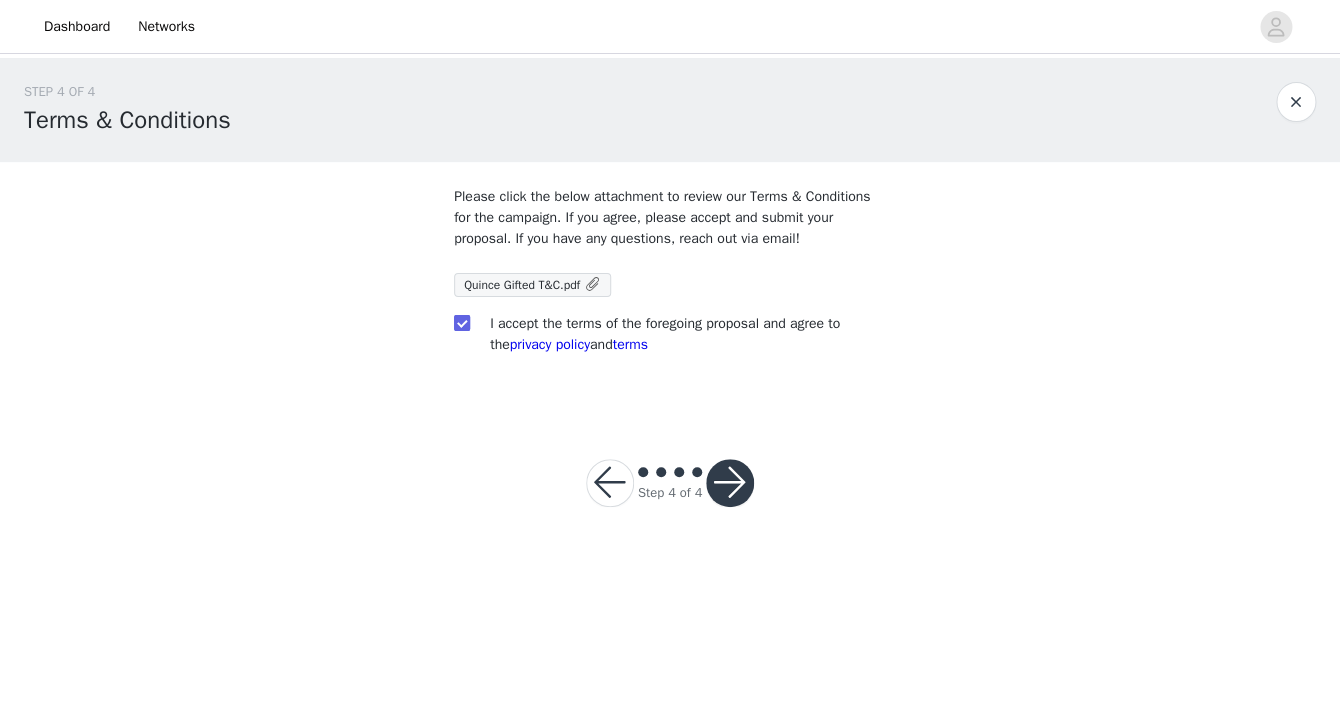 checkbox on "true" 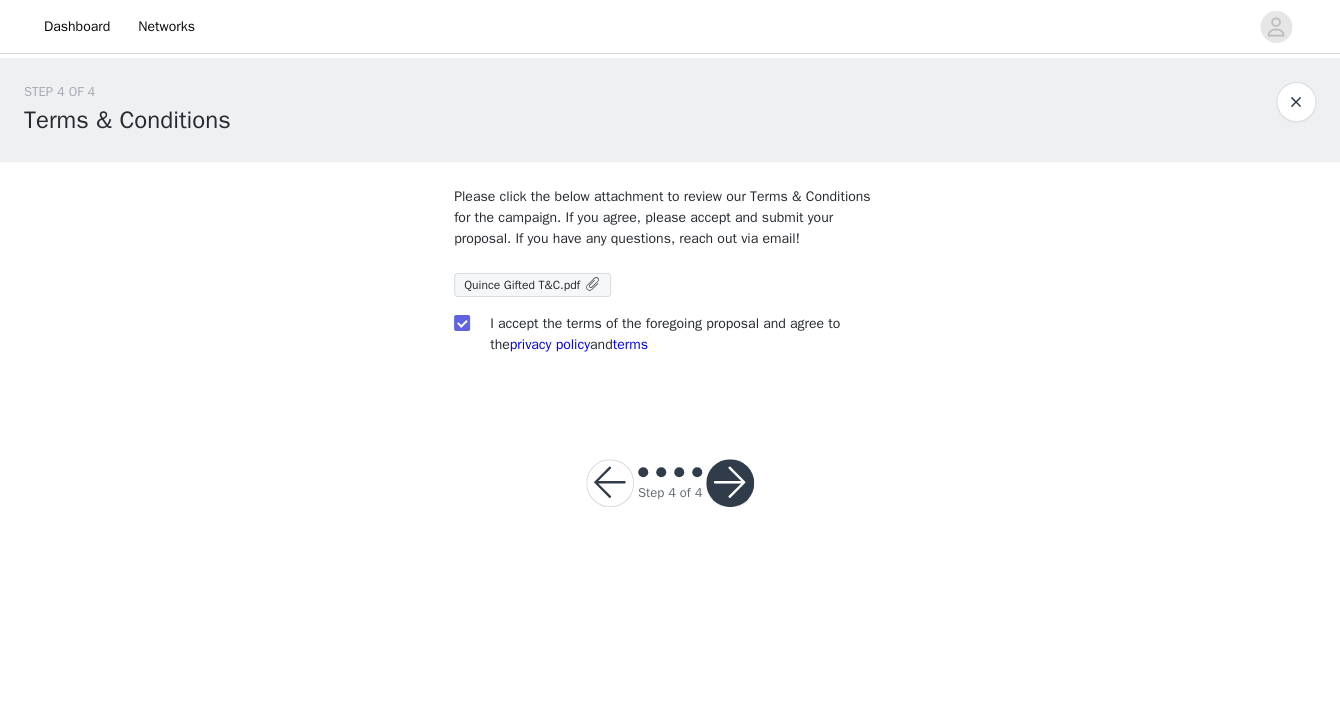 click at bounding box center (730, 483) 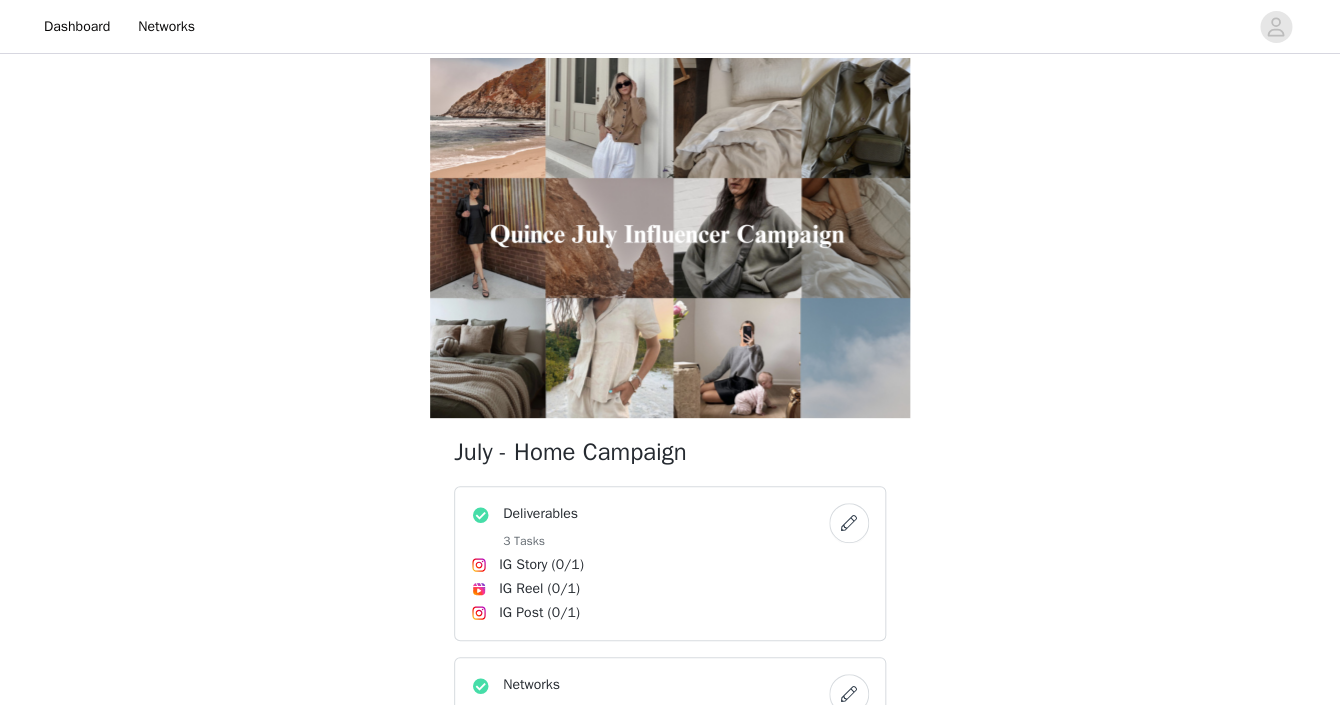 scroll, scrollTop: 621, scrollLeft: 0, axis: vertical 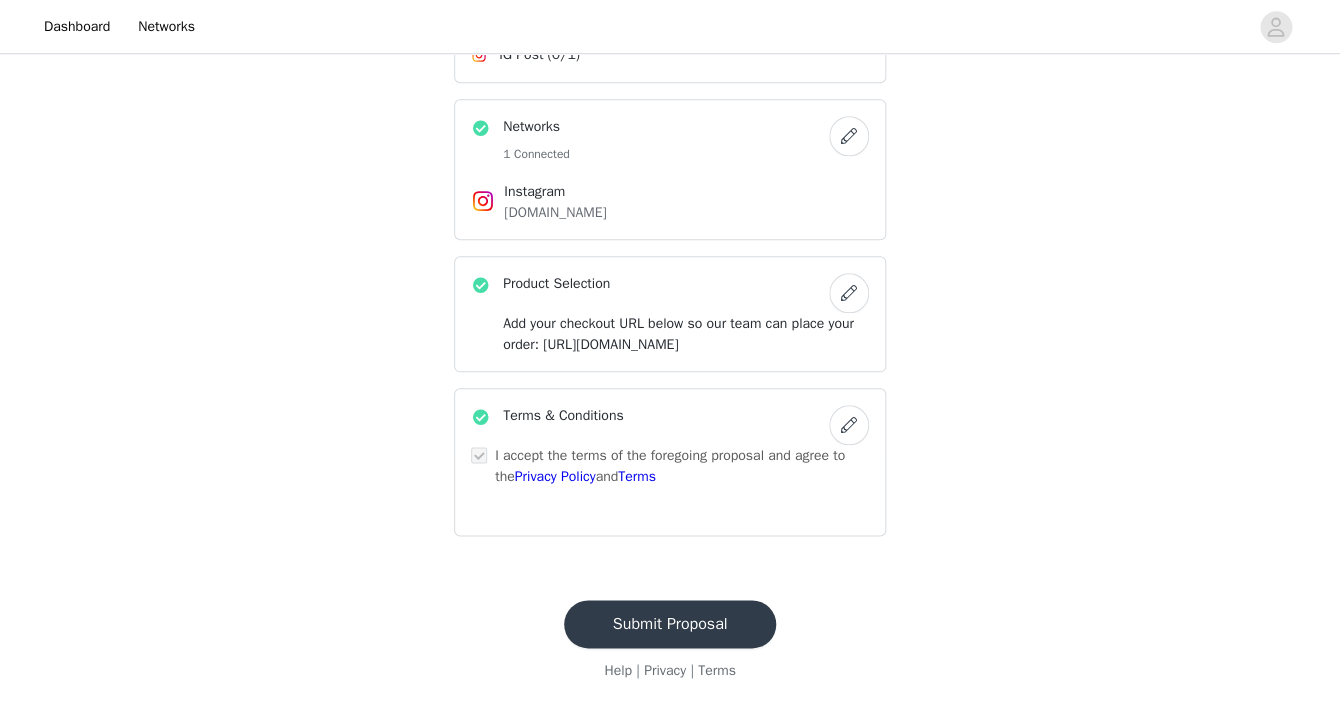 click on "Submit Proposal" at bounding box center [670, 624] 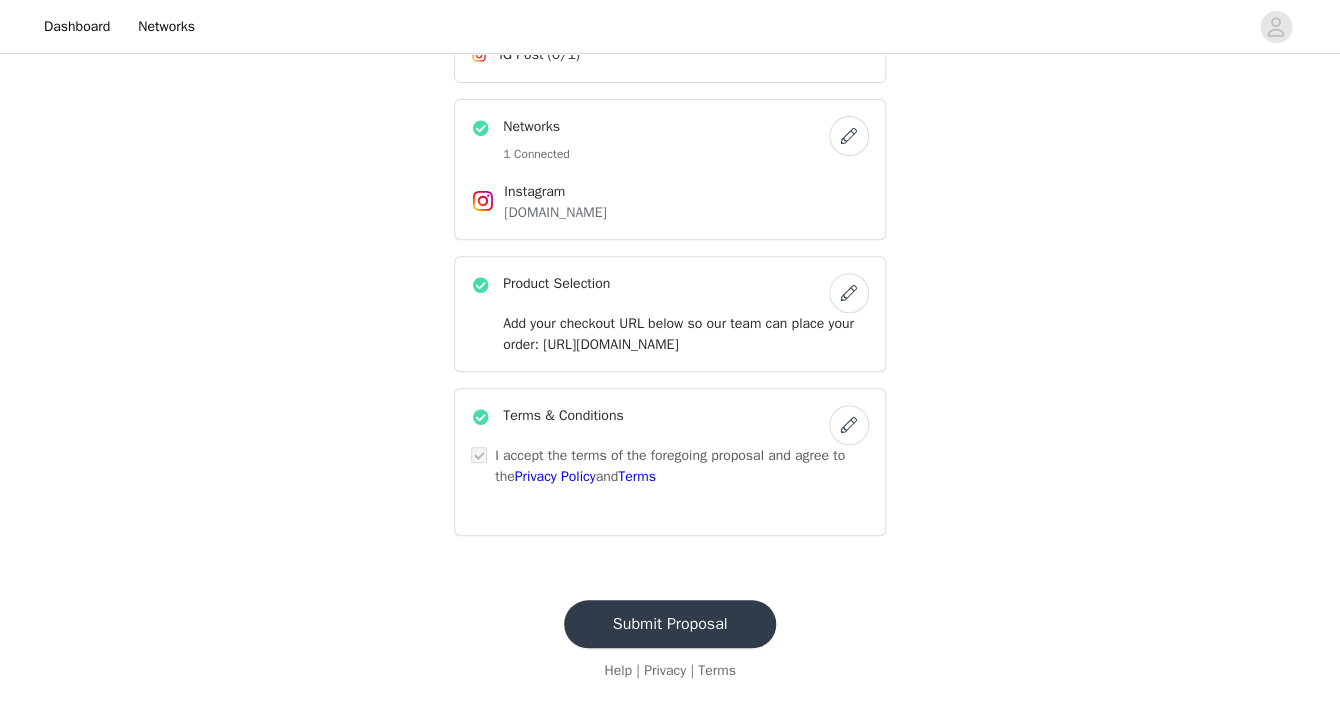 scroll, scrollTop: 0, scrollLeft: 0, axis: both 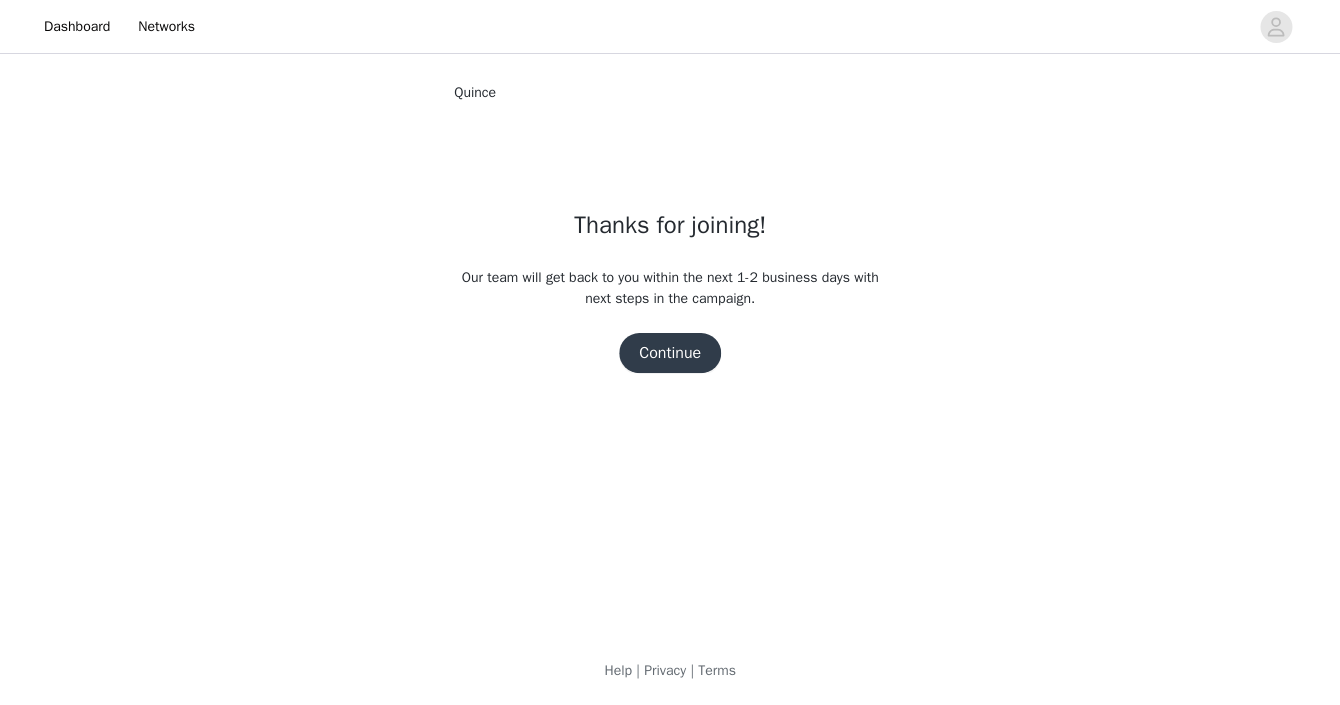 click on "Continue" at bounding box center (670, 353) 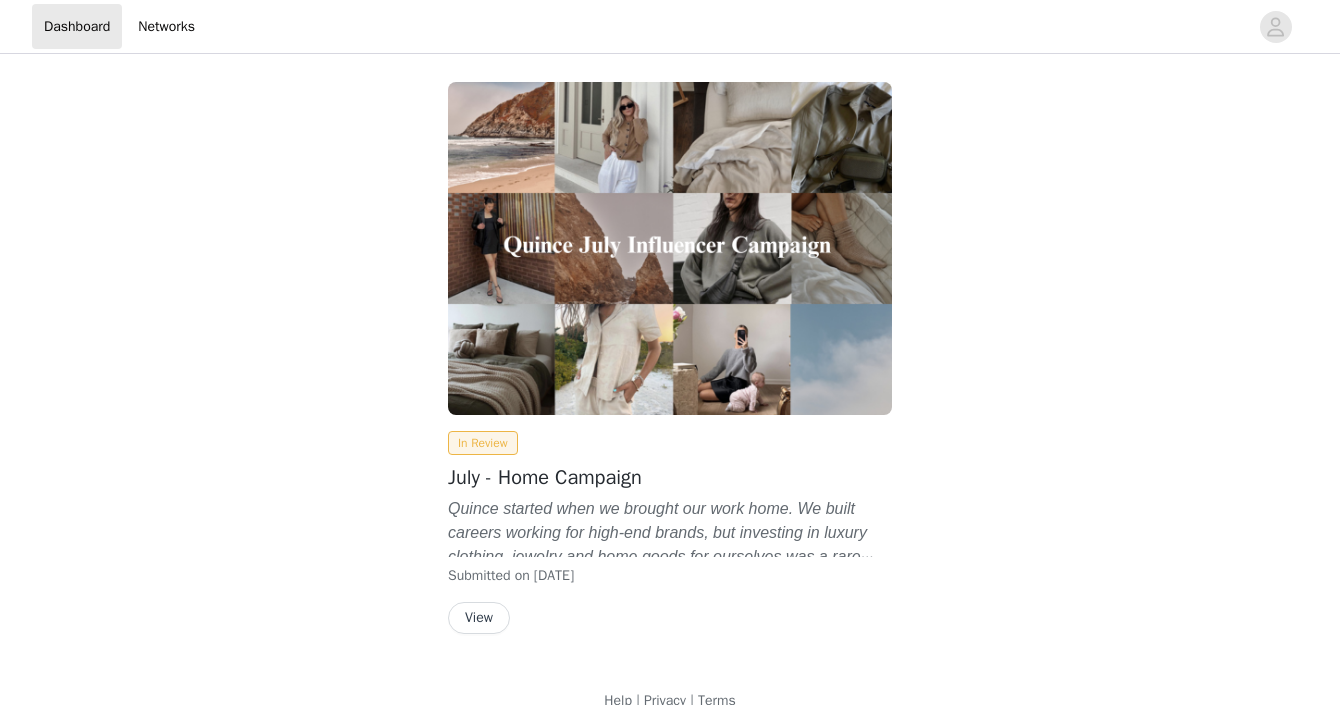scroll, scrollTop: 0, scrollLeft: 0, axis: both 